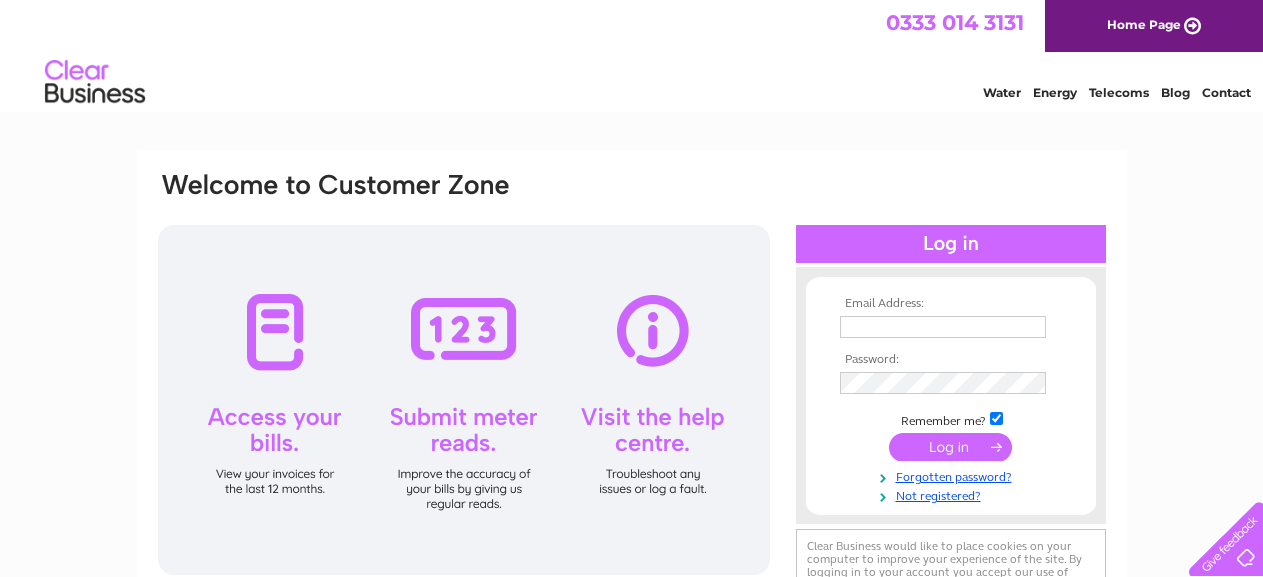 scroll, scrollTop: 0, scrollLeft: 0, axis: both 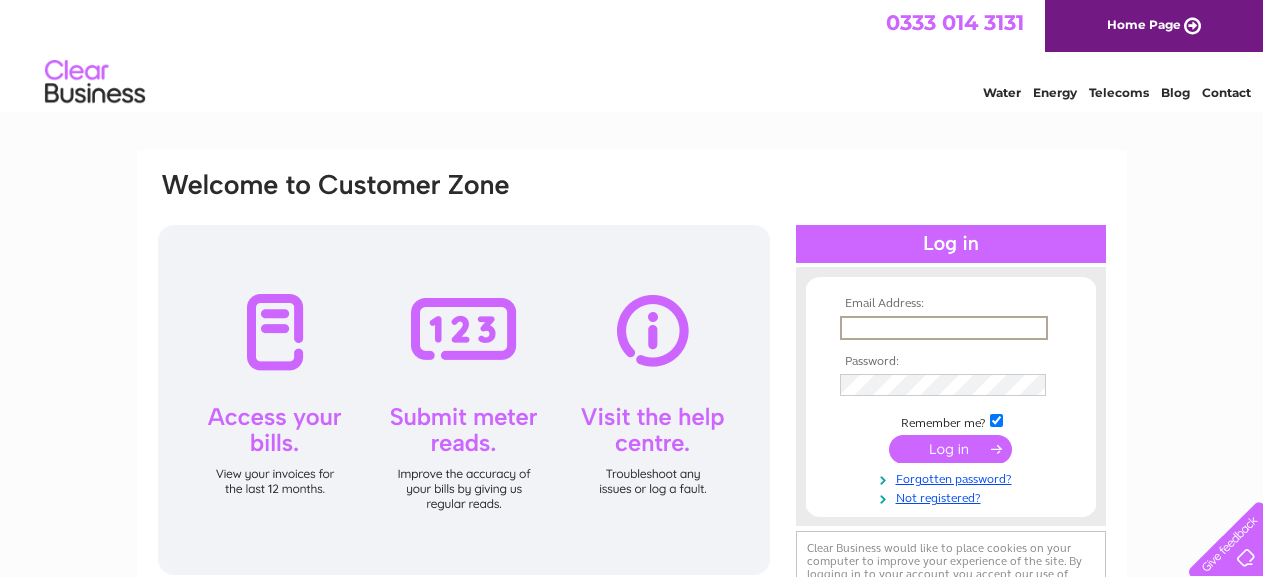 type on "info@mienajewellery.co.uk" 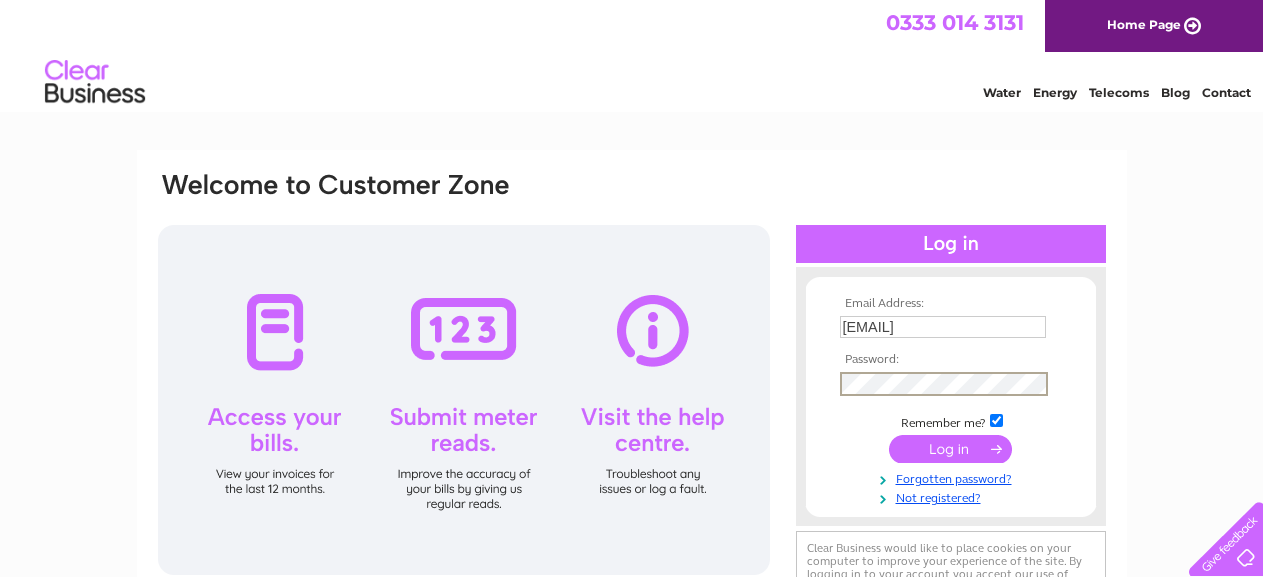 click at bounding box center [950, 449] 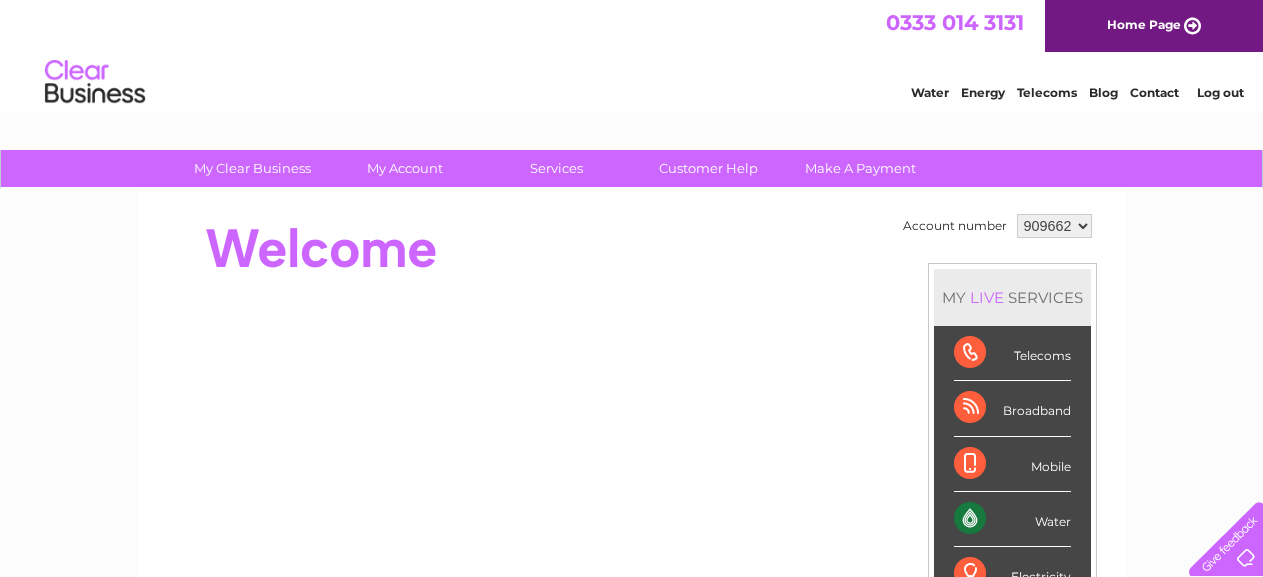 scroll, scrollTop: 0, scrollLeft: 0, axis: both 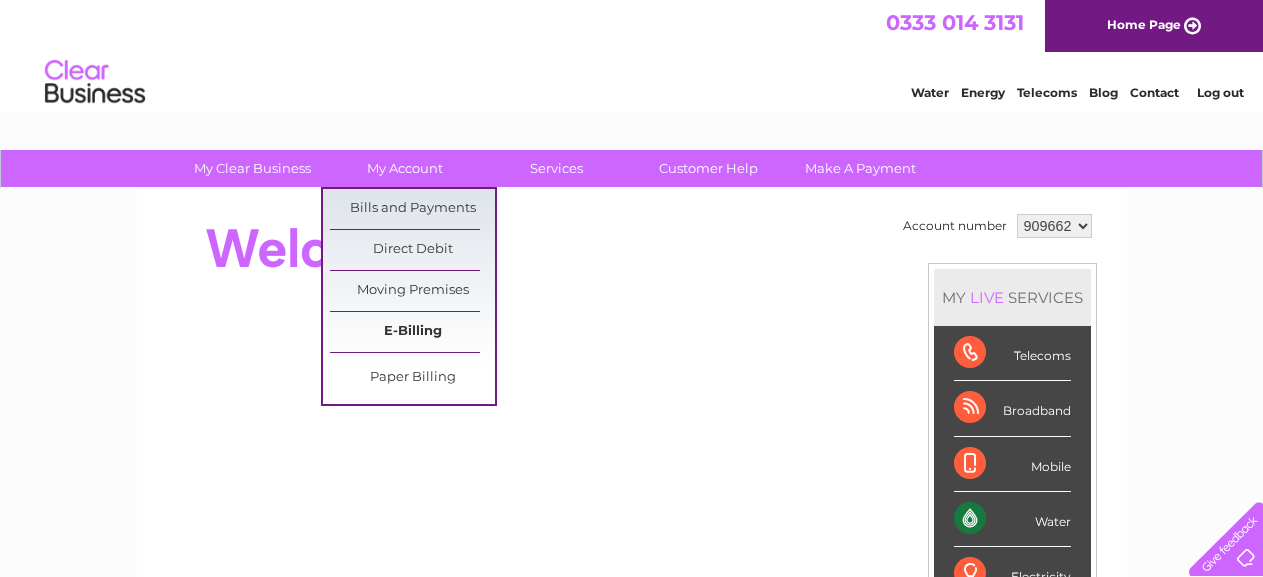 click on "E-Billing" at bounding box center [412, 332] 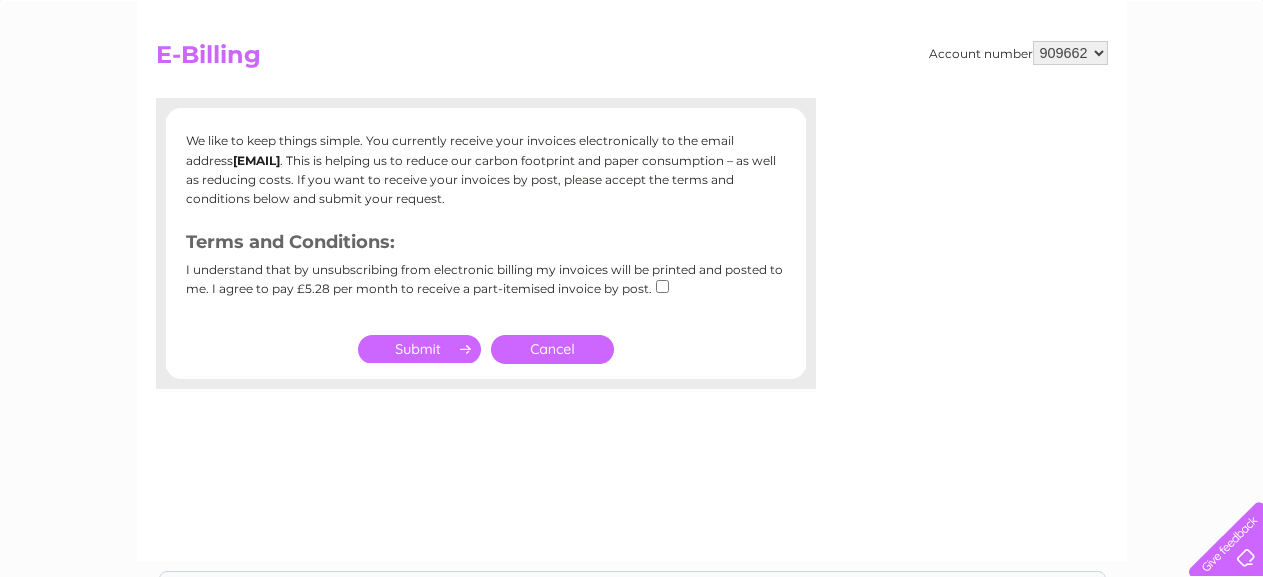 scroll, scrollTop: 200, scrollLeft: 0, axis: vertical 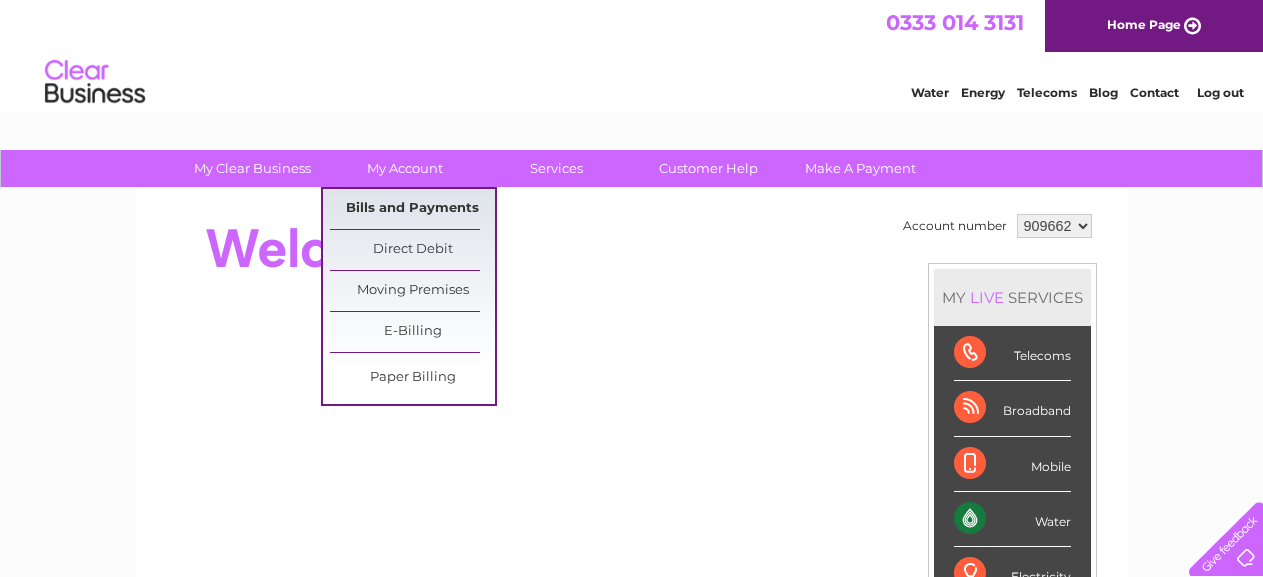 click on "Bills and Payments" at bounding box center (412, 209) 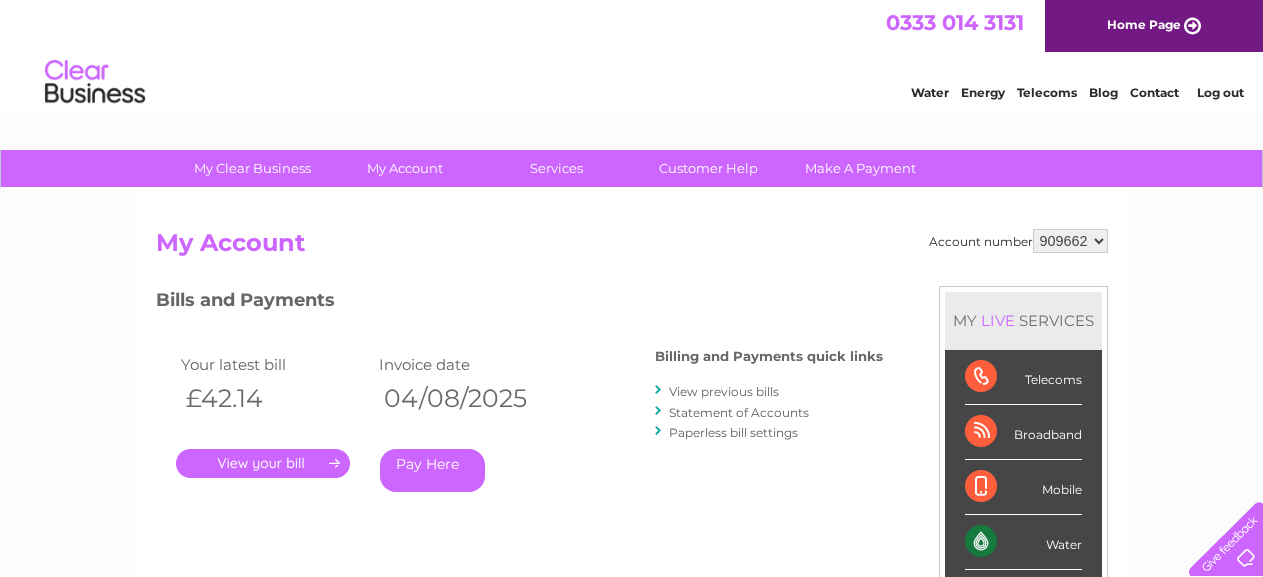 scroll, scrollTop: 200, scrollLeft: 0, axis: vertical 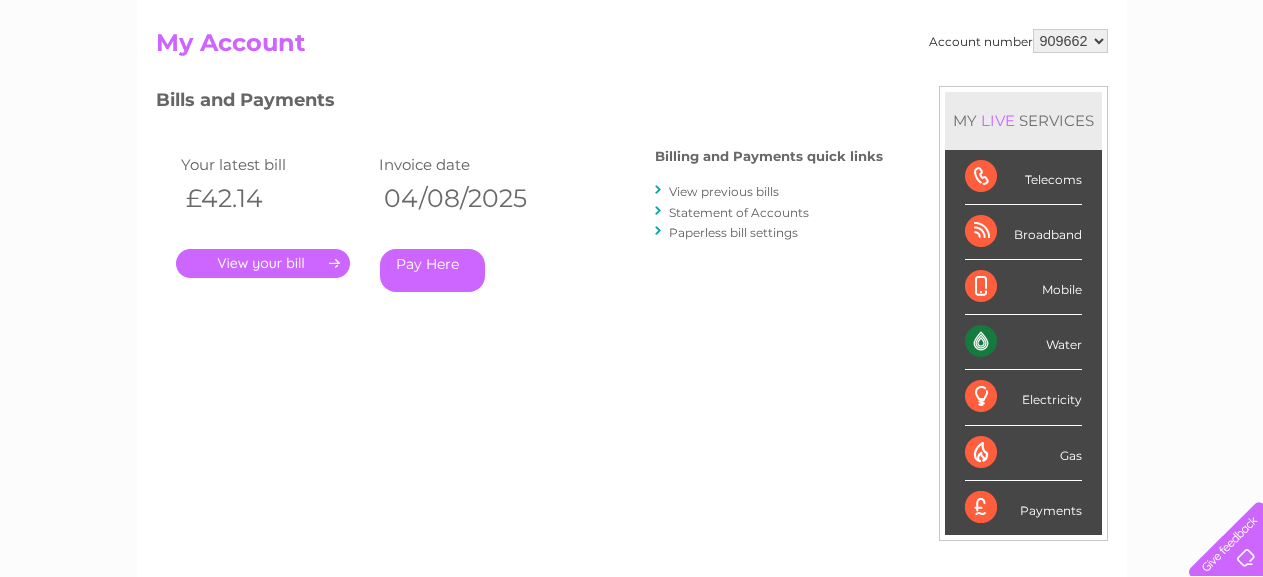 click on "." at bounding box center (263, 263) 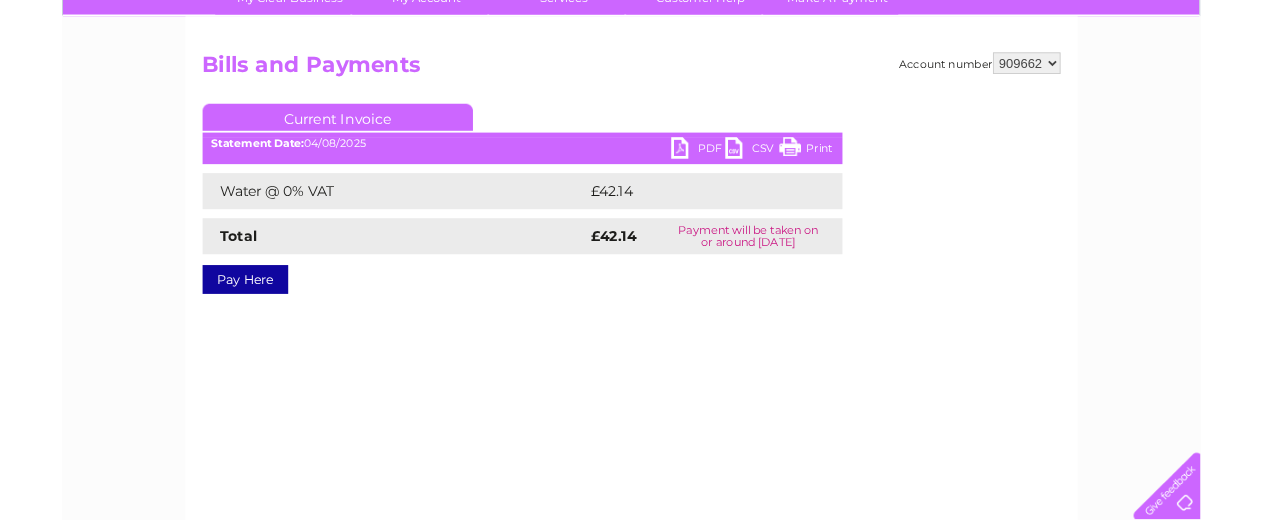 scroll, scrollTop: 200, scrollLeft: 0, axis: vertical 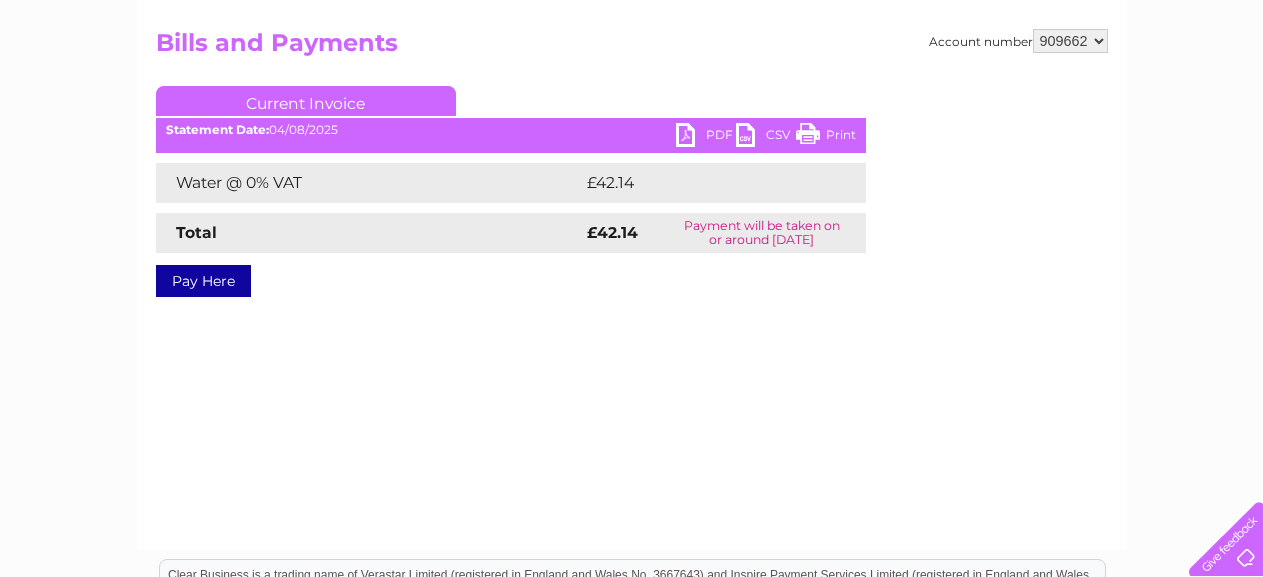 click on "PDF" at bounding box center [706, 137] 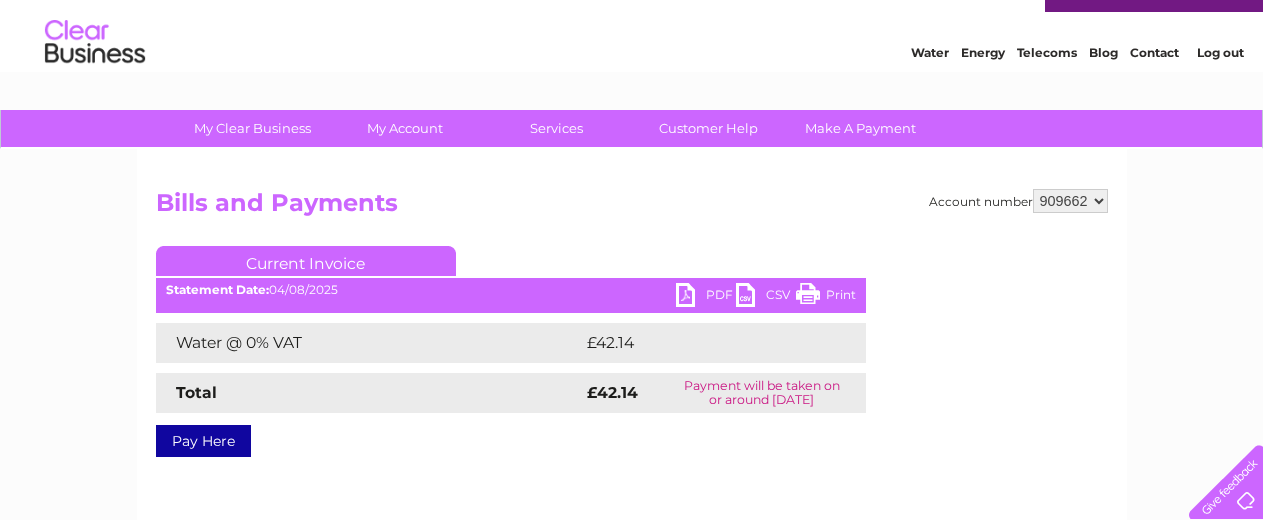 scroll, scrollTop: 0, scrollLeft: 0, axis: both 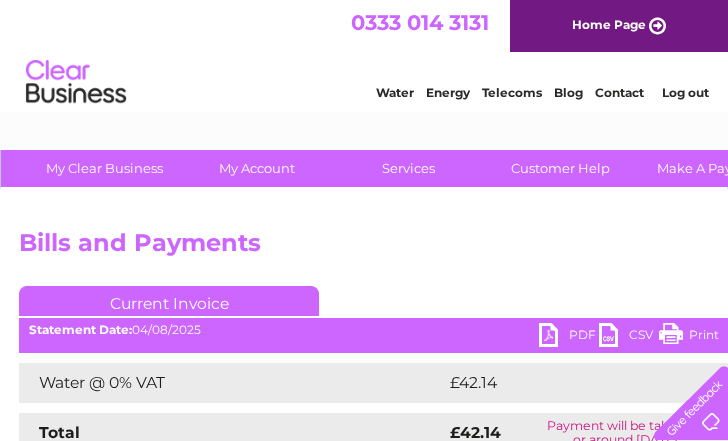 click on "Bills and Payments" at bounding box center (495, 248) 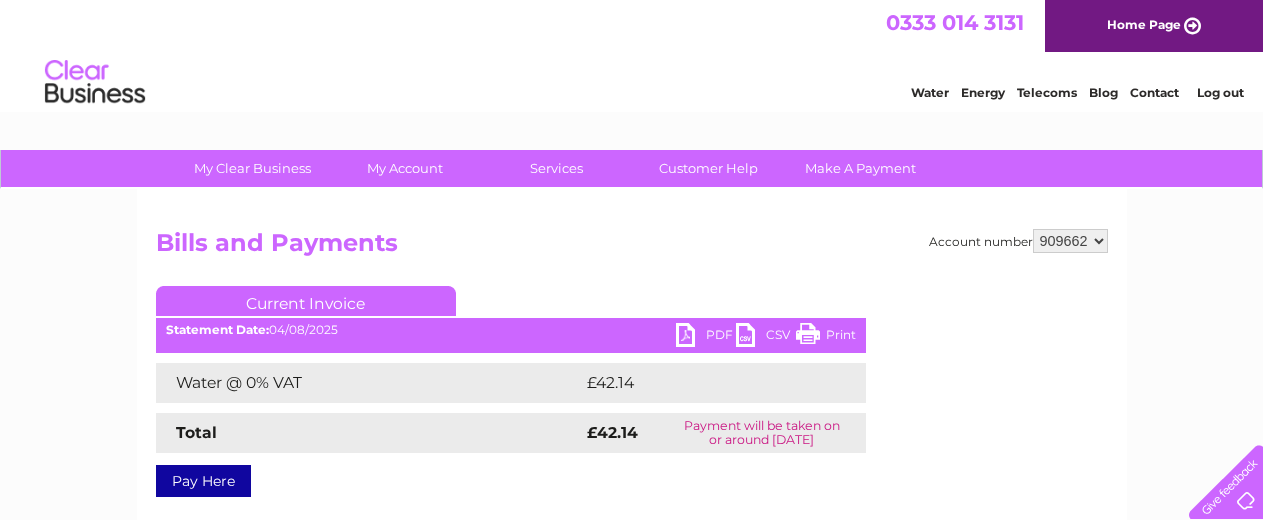 click on "Water" at bounding box center [930, 92] 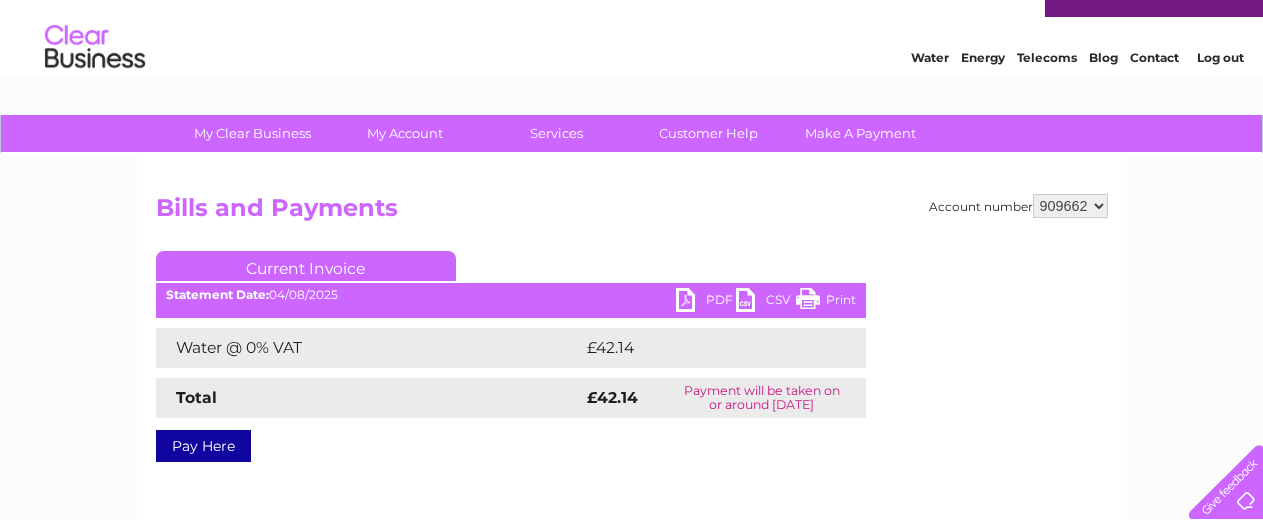 scroll, scrollTop: 0, scrollLeft: 0, axis: both 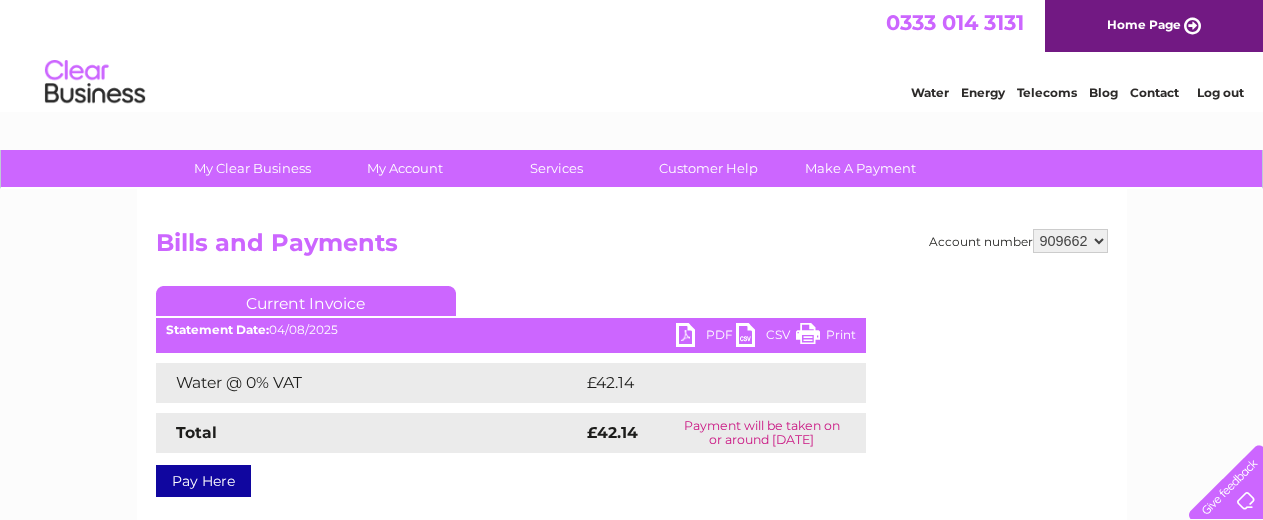 click on "Log out" at bounding box center [1220, 92] 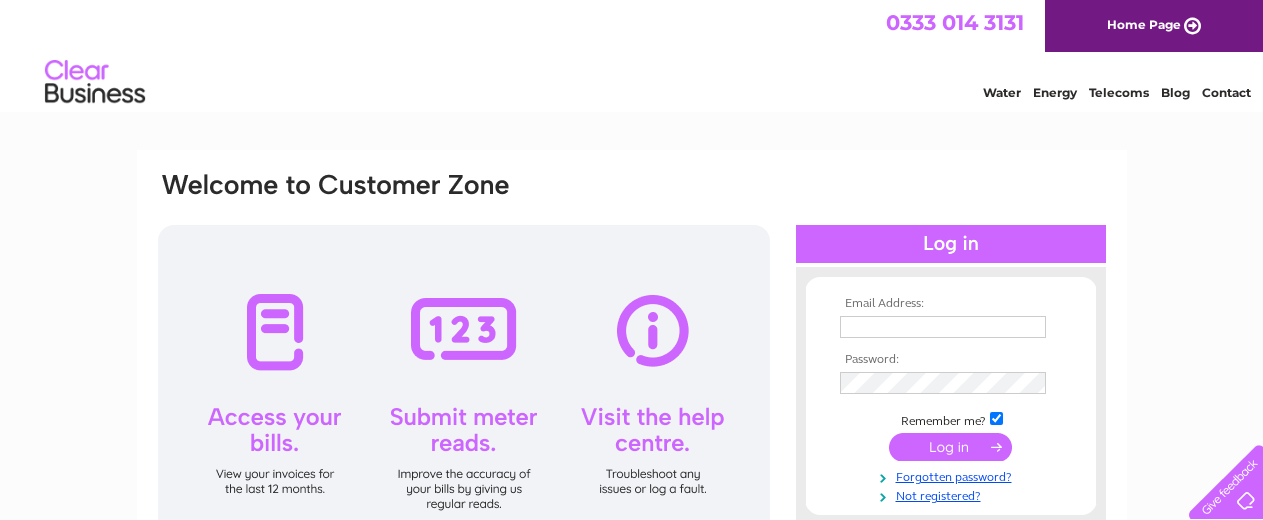 scroll, scrollTop: 0, scrollLeft: 0, axis: both 